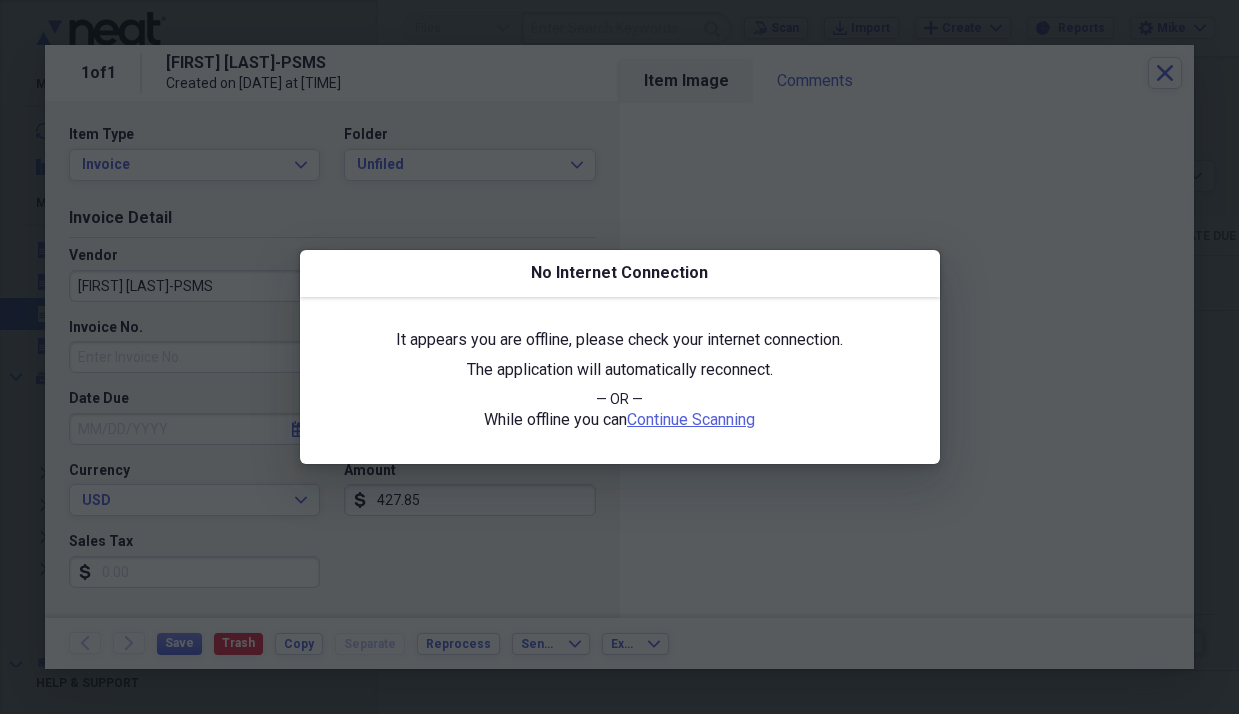 scroll, scrollTop: 0, scrollLeft: 0, axis: both 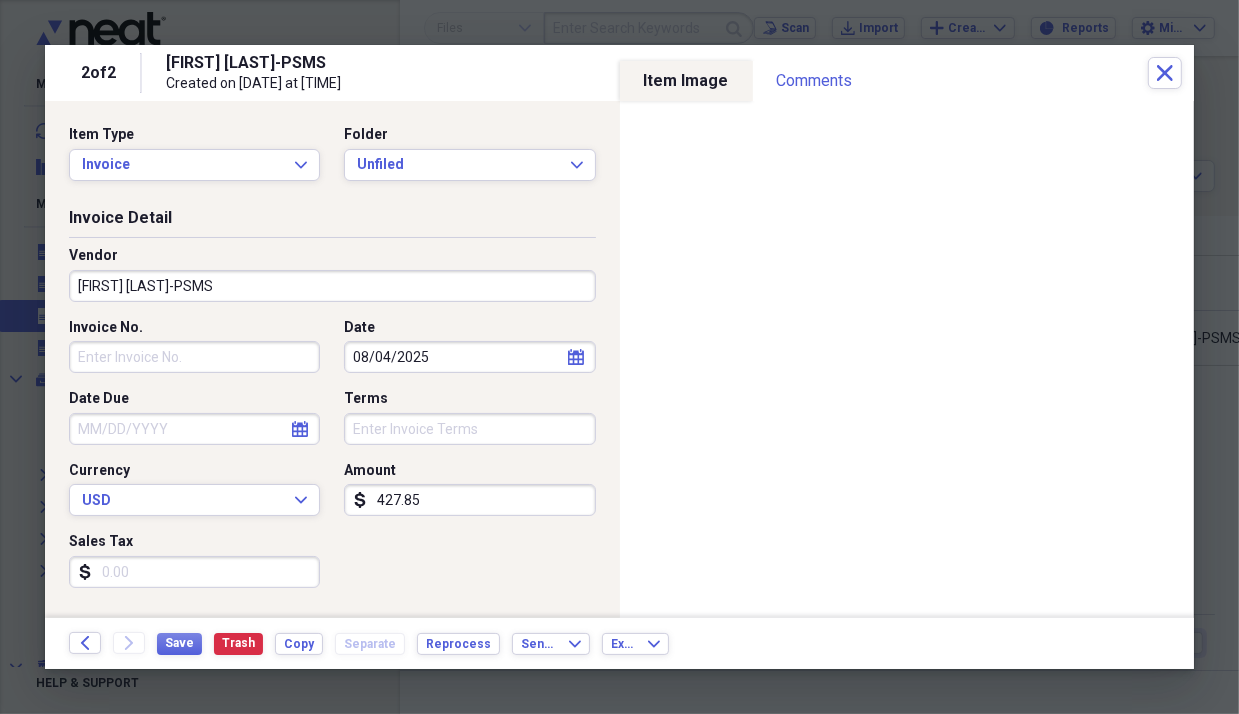 click on "[FIRST] [LAST]-PSMS" at bounding box center [332, 286] 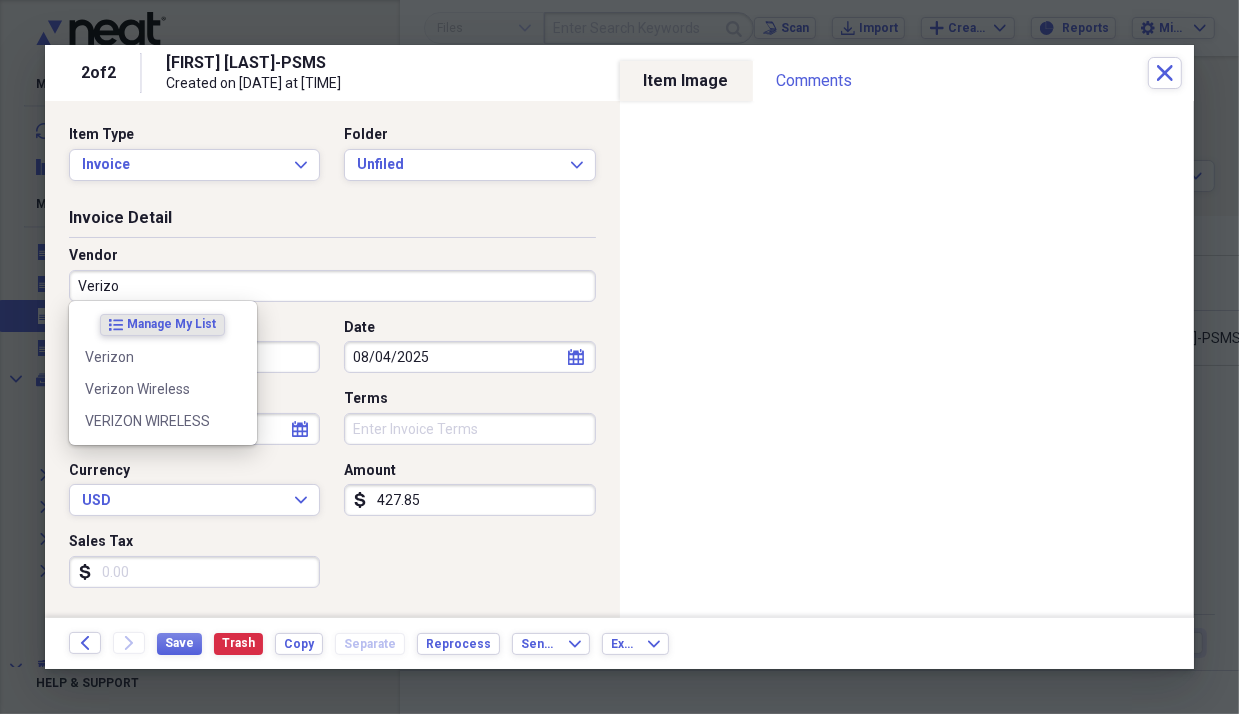 type on "Verizon" 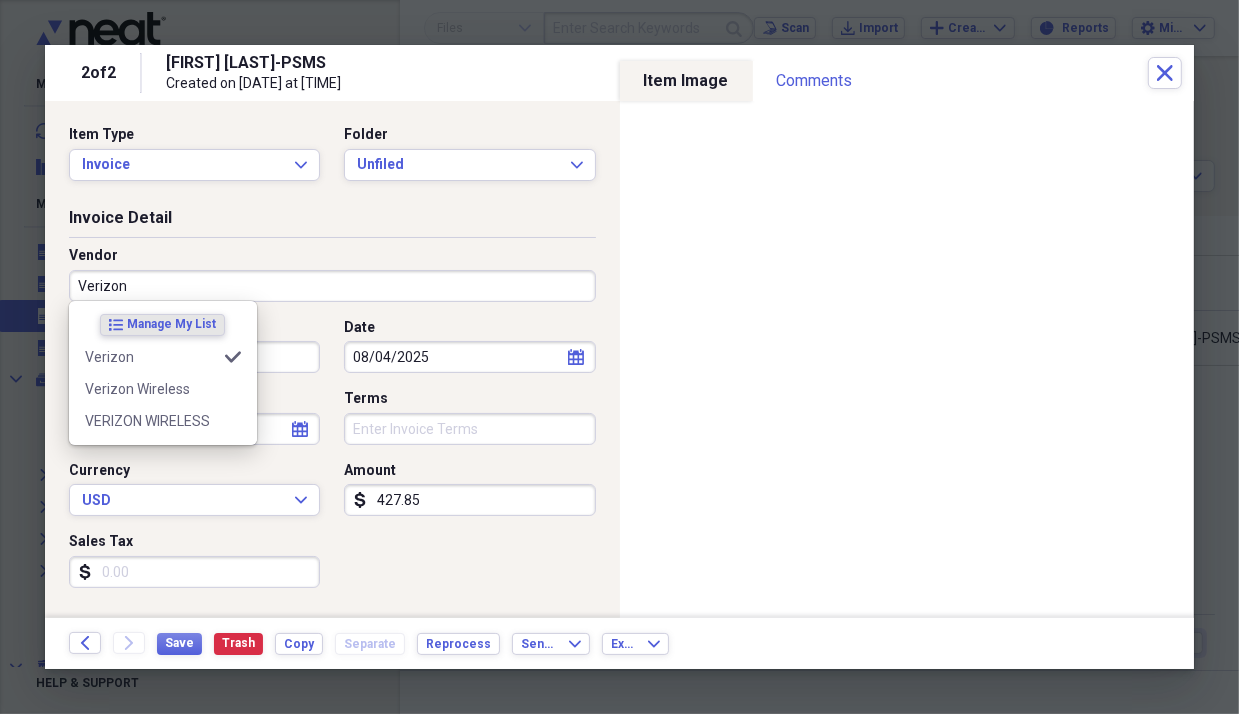 type on "Receipt" 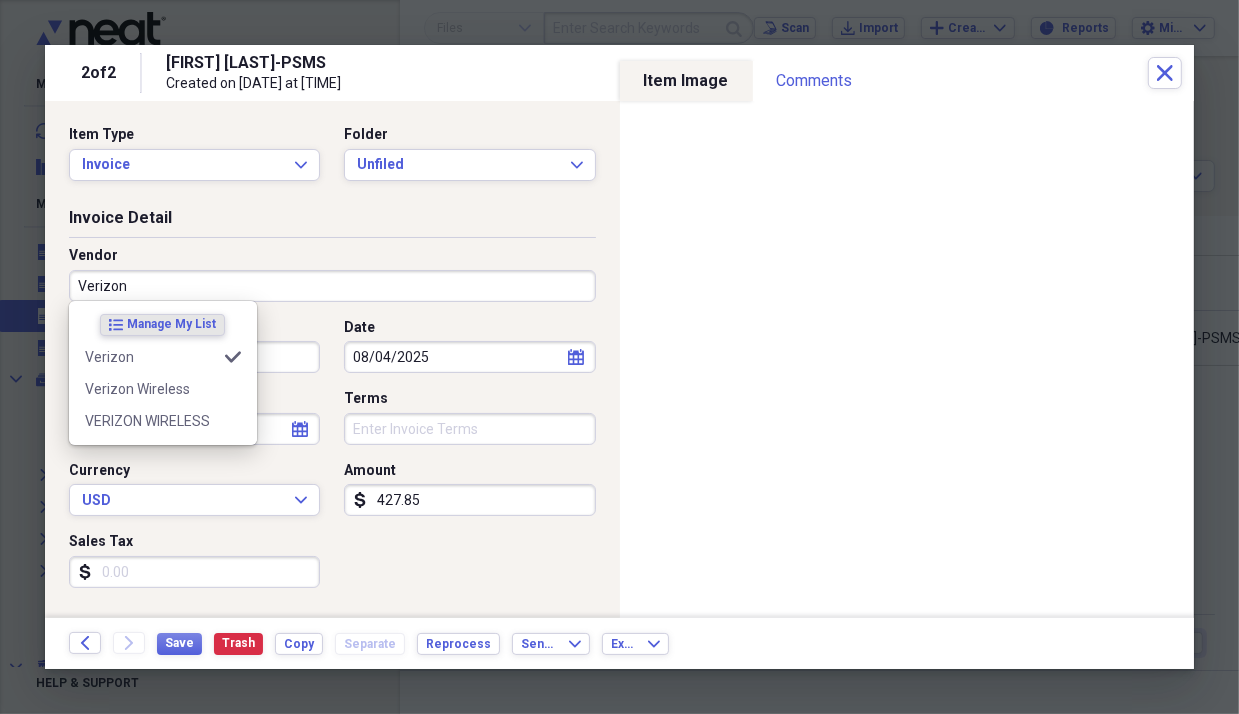 type on "Verizon" 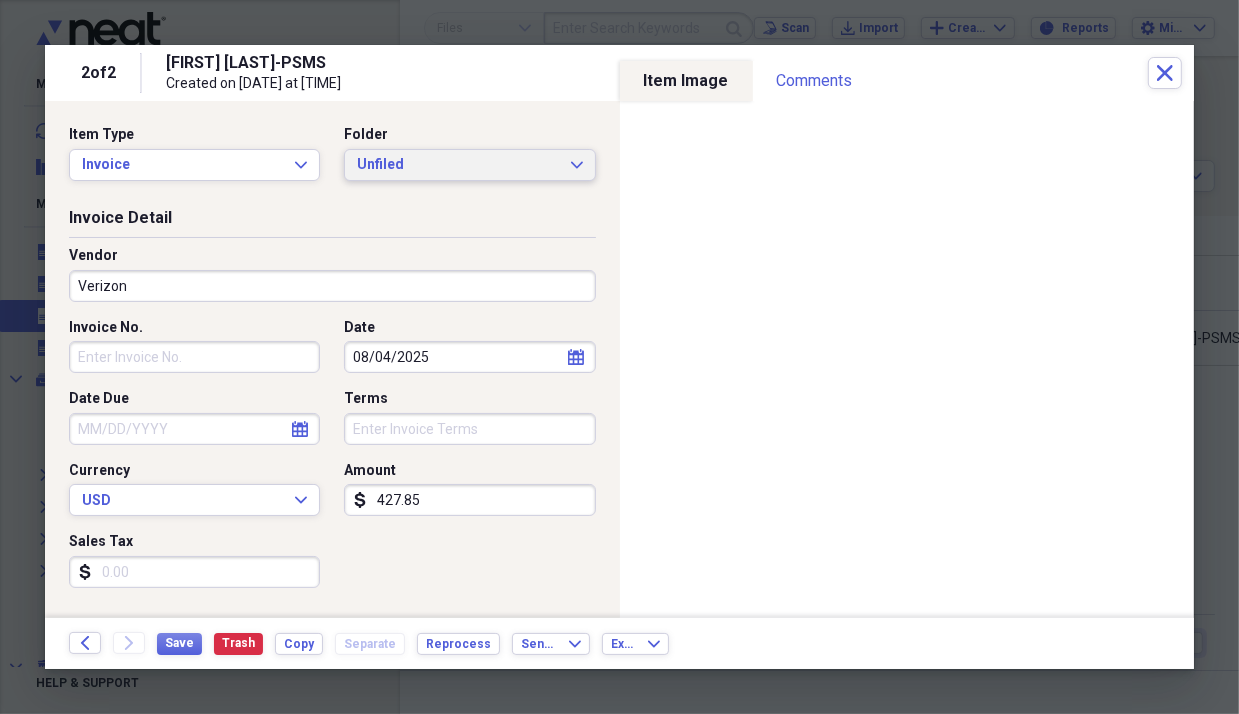 click on "Unfiled" at bounding box center (457, 165) 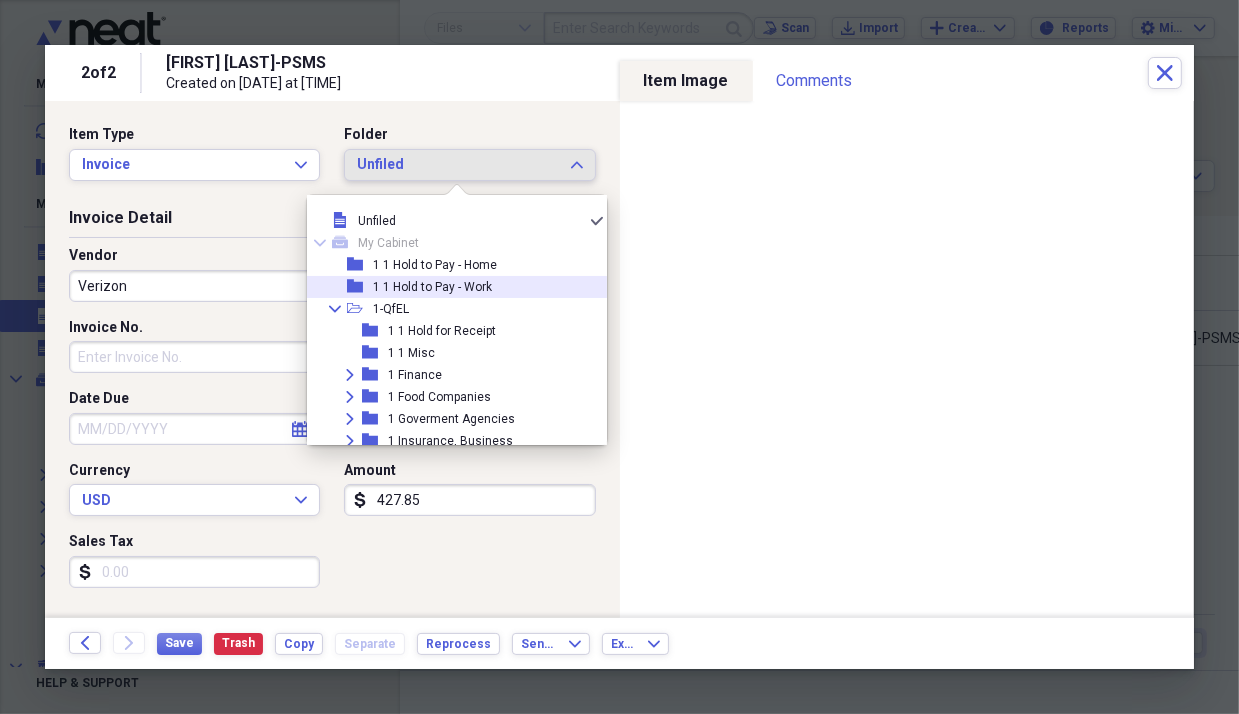 click on "1 1 Hold to Pay - Work" at bounding box center [432, 287] 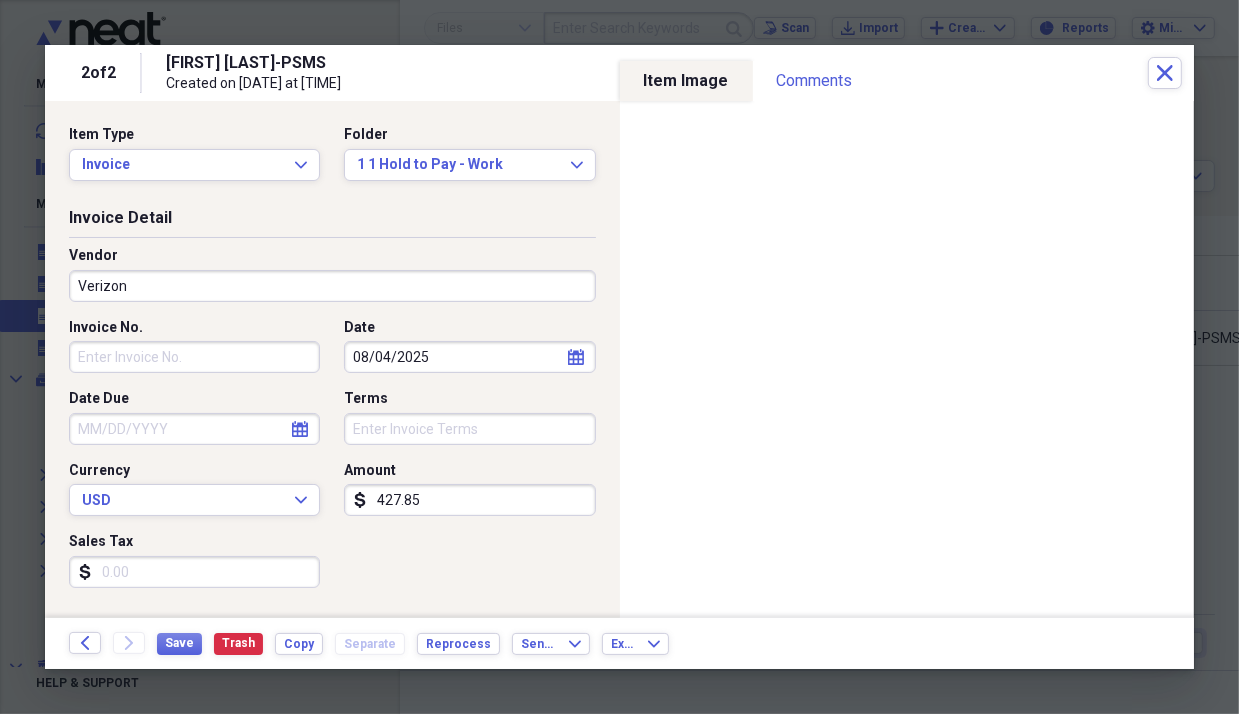 click 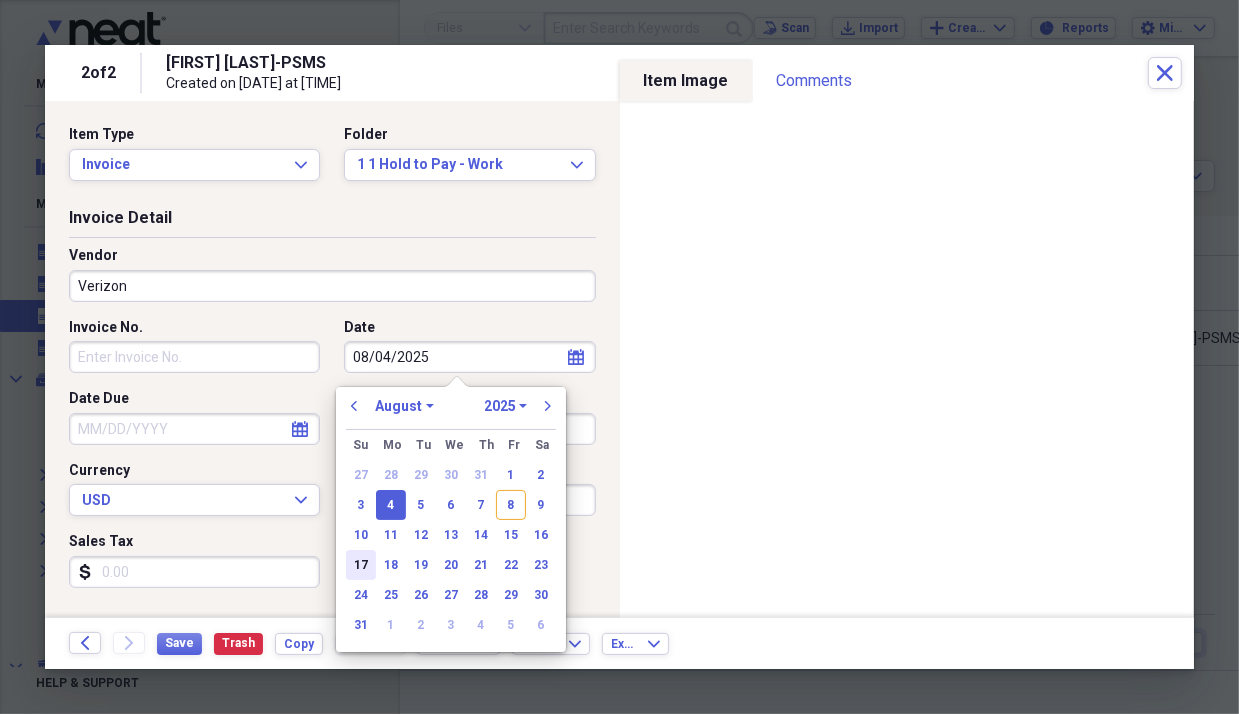 click on "17" at bounding box center (361, 565) 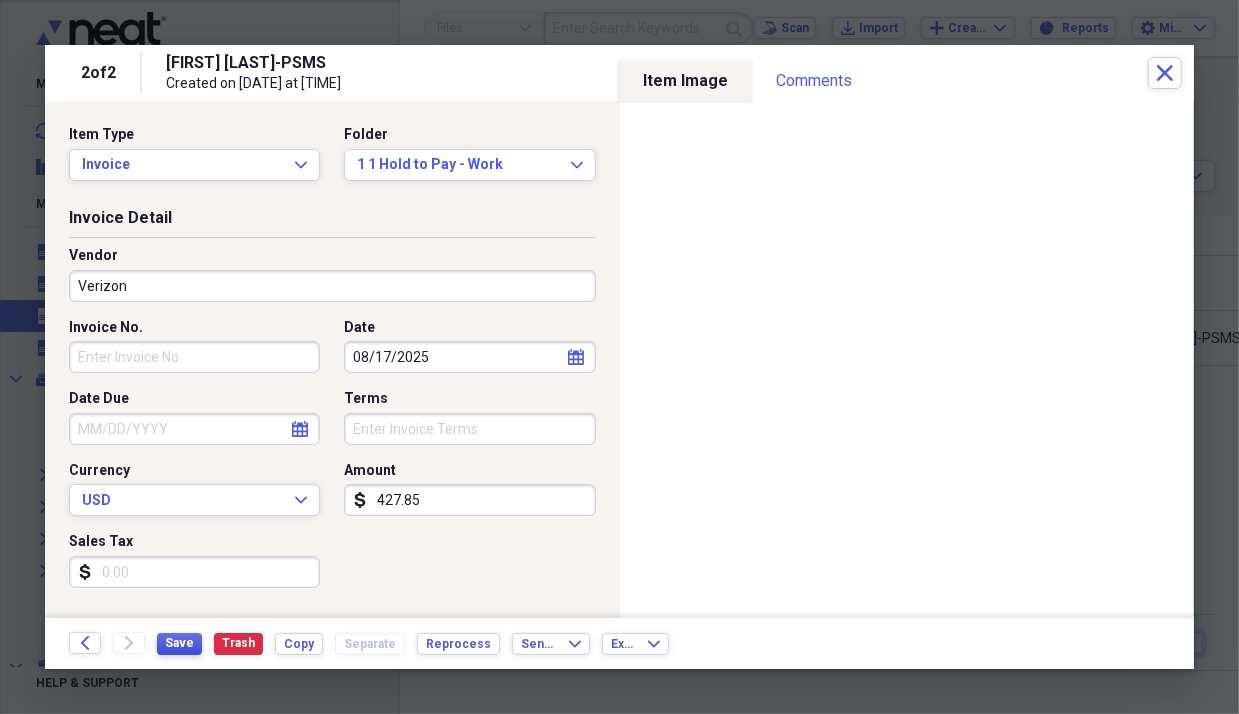click on "Save" at bounding box center (179, 643) 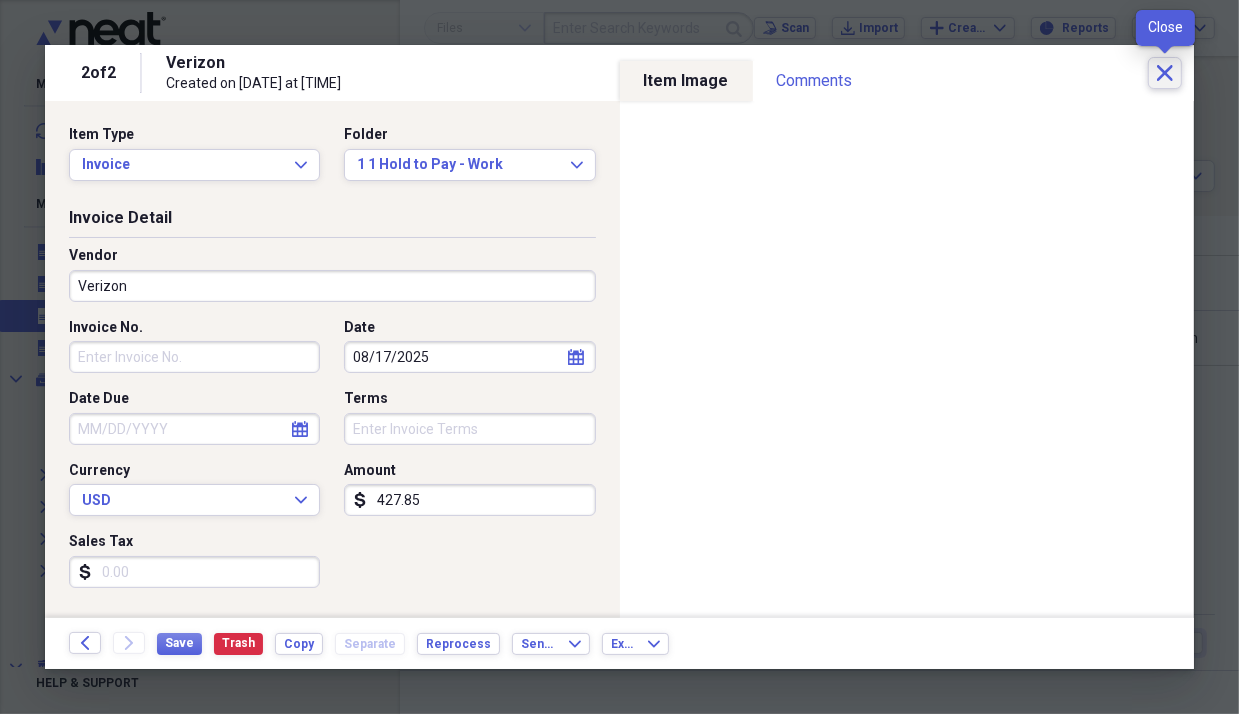 click on "Close" at bounding box center (1165, 73) 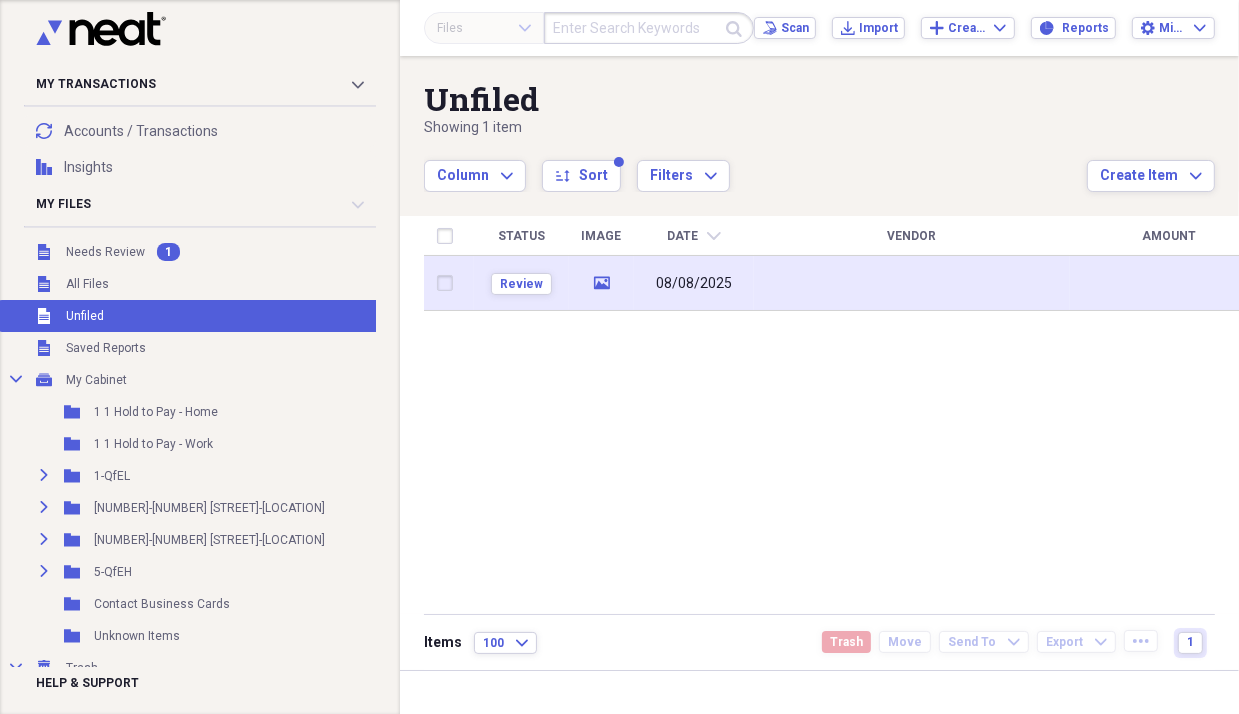 click at bounding box center [912, 283] 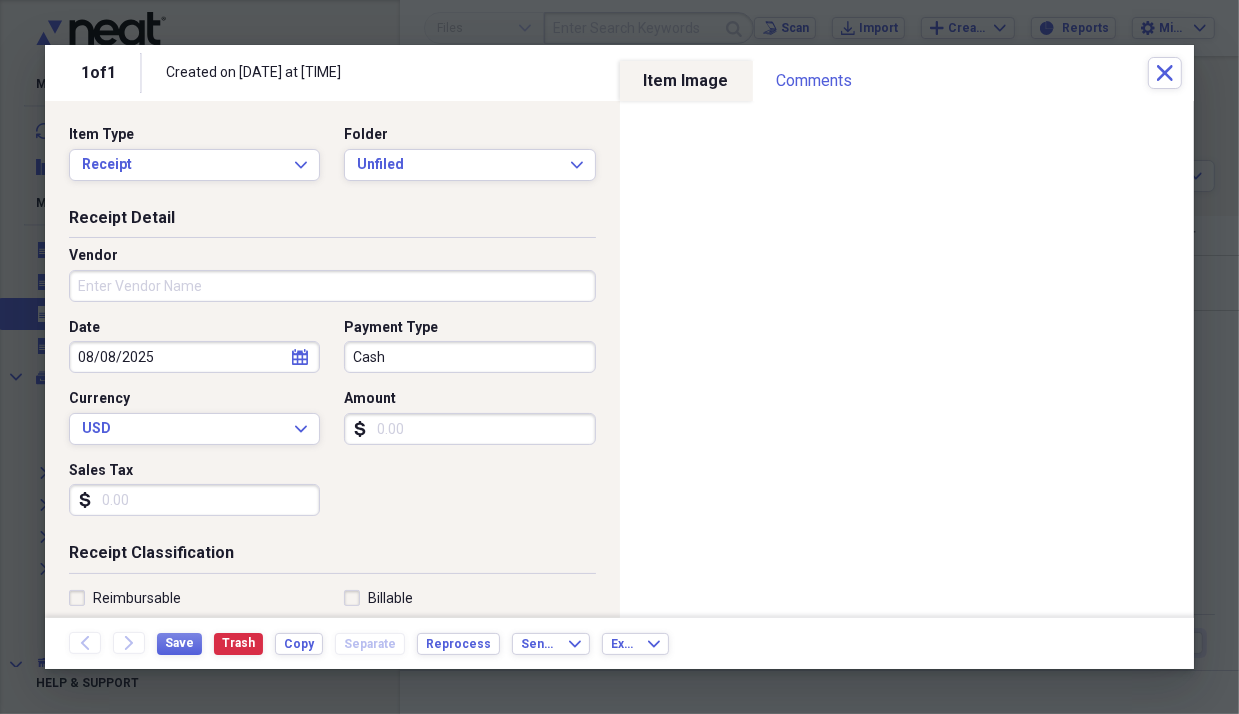 click on "Cash" at bounding box center (469, 357) 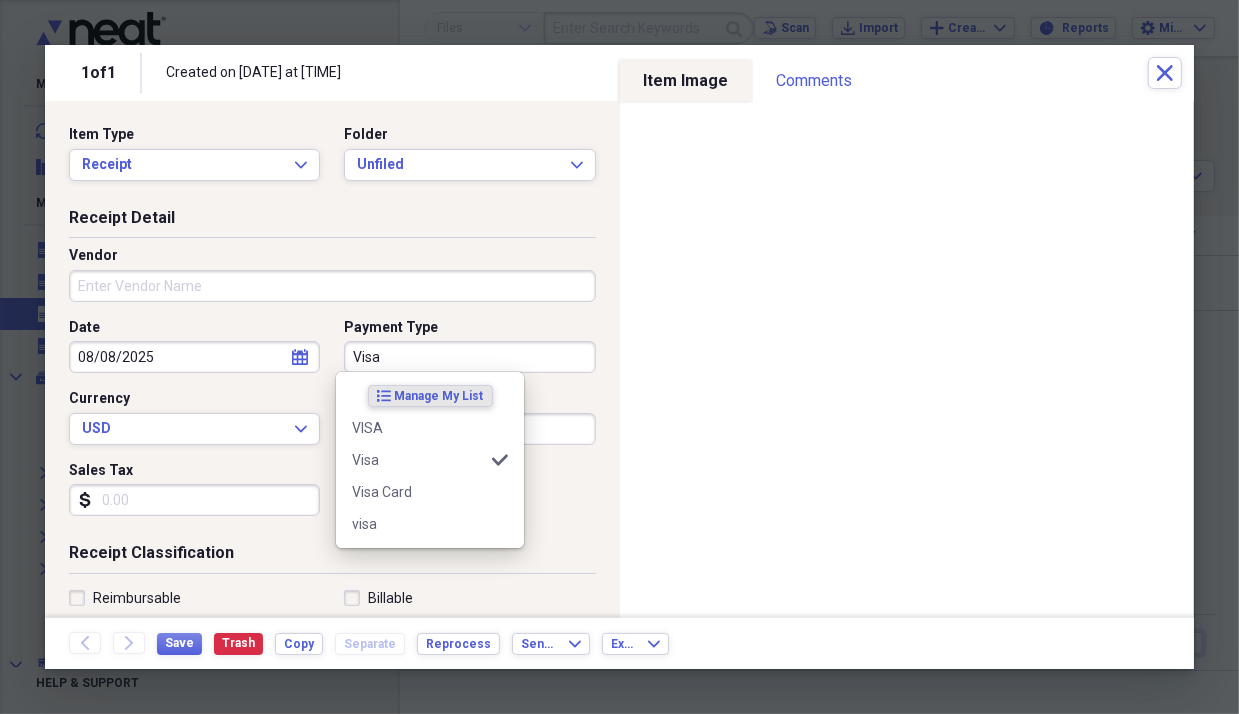 type on "Visa" 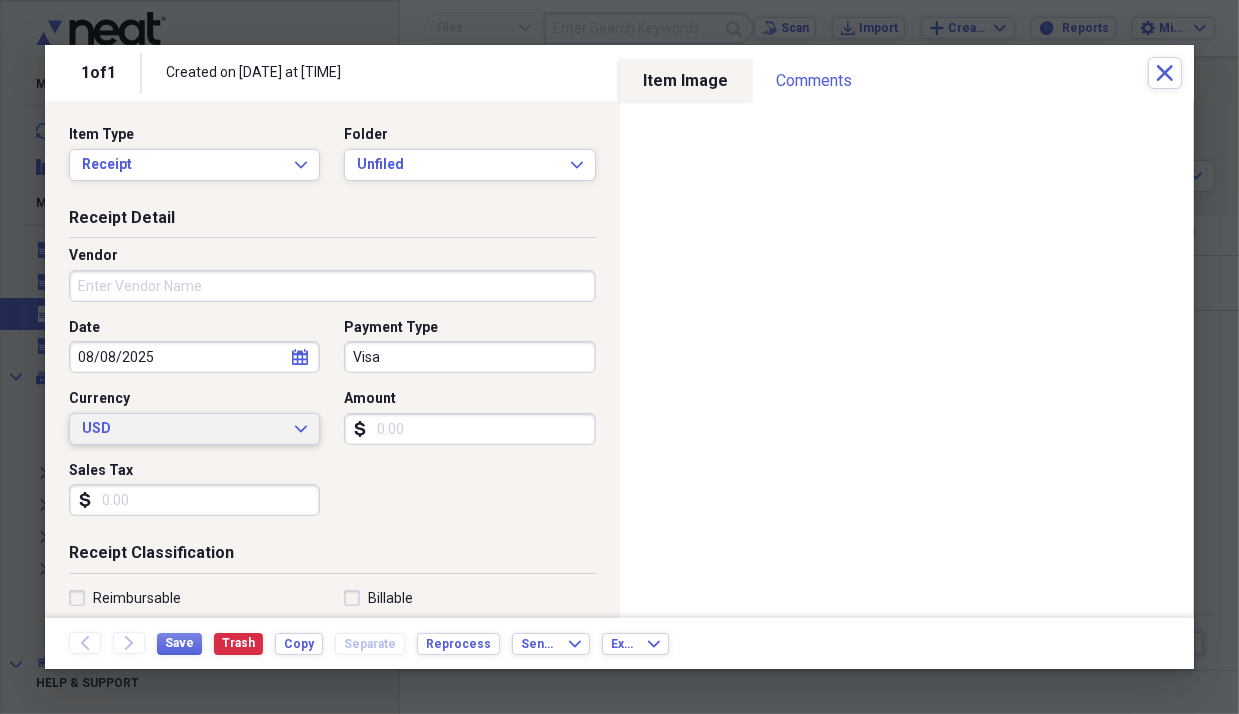 type 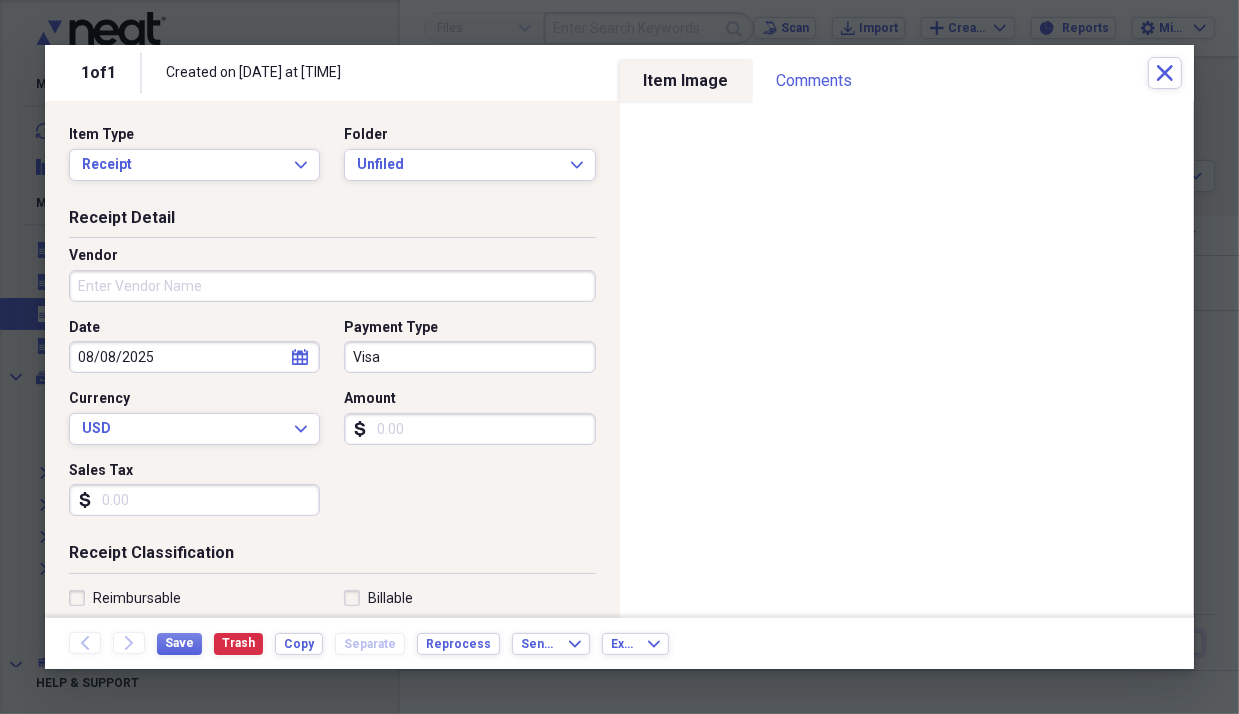 click on "Vendor" at bounding box center (332, 286) 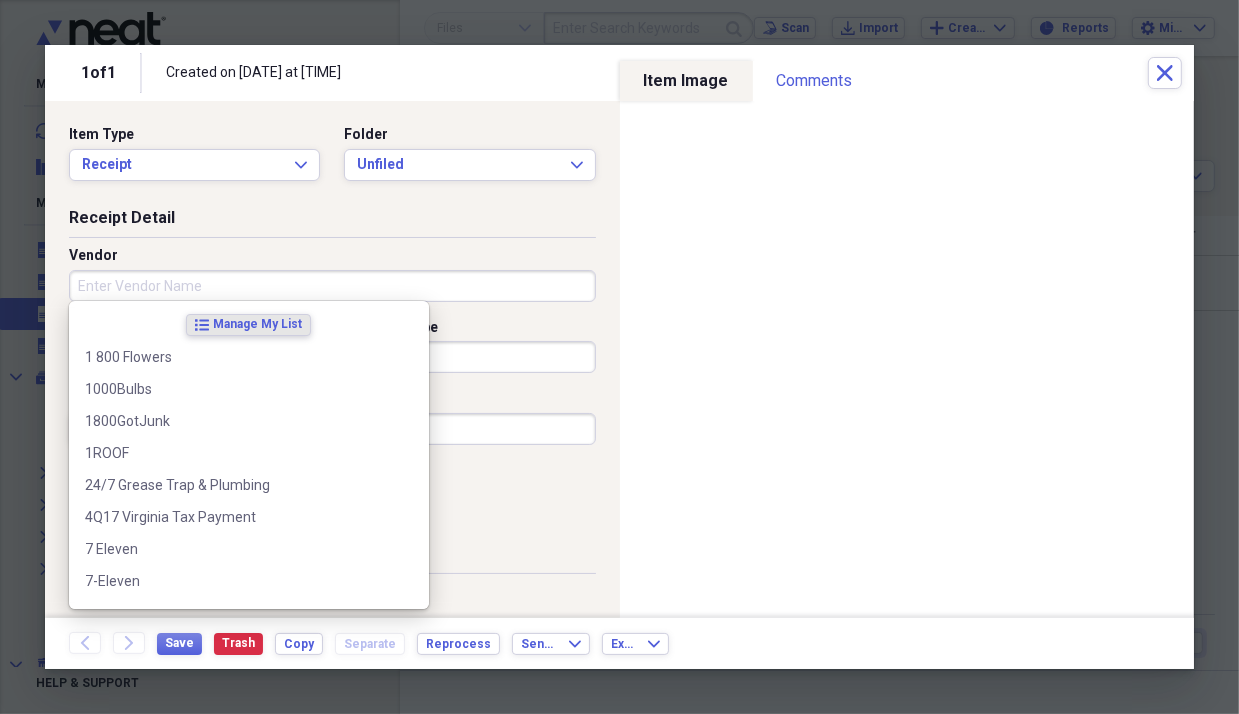 click on "Vendor" at bounding box center [332, 286] 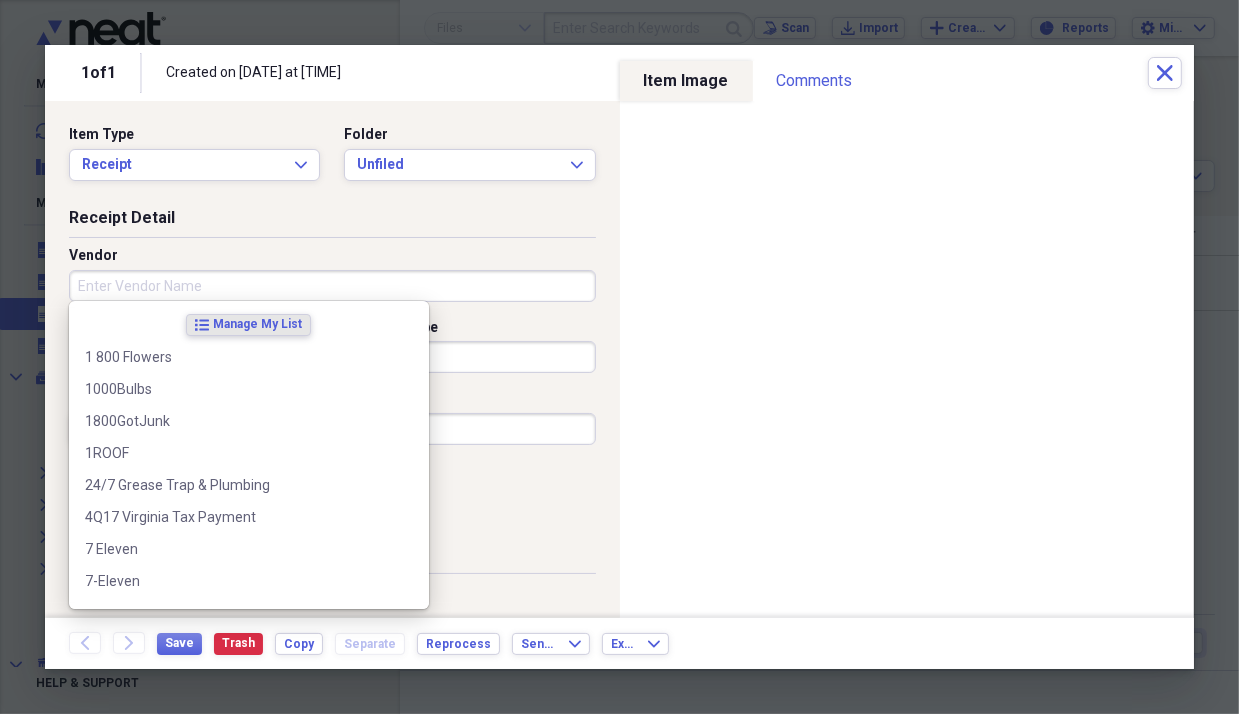 click on "Vendor" at bounding box center [332, 286] 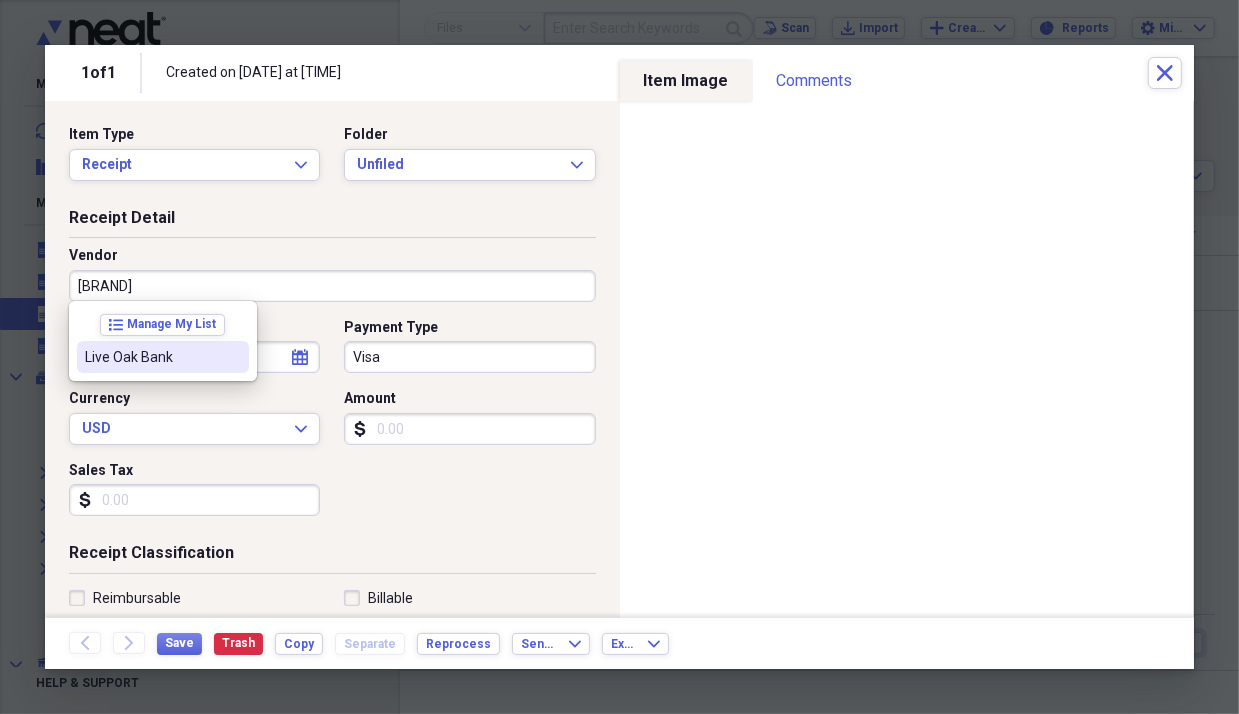 click on "Live Oak Bank" at bounding box center (163, 357) 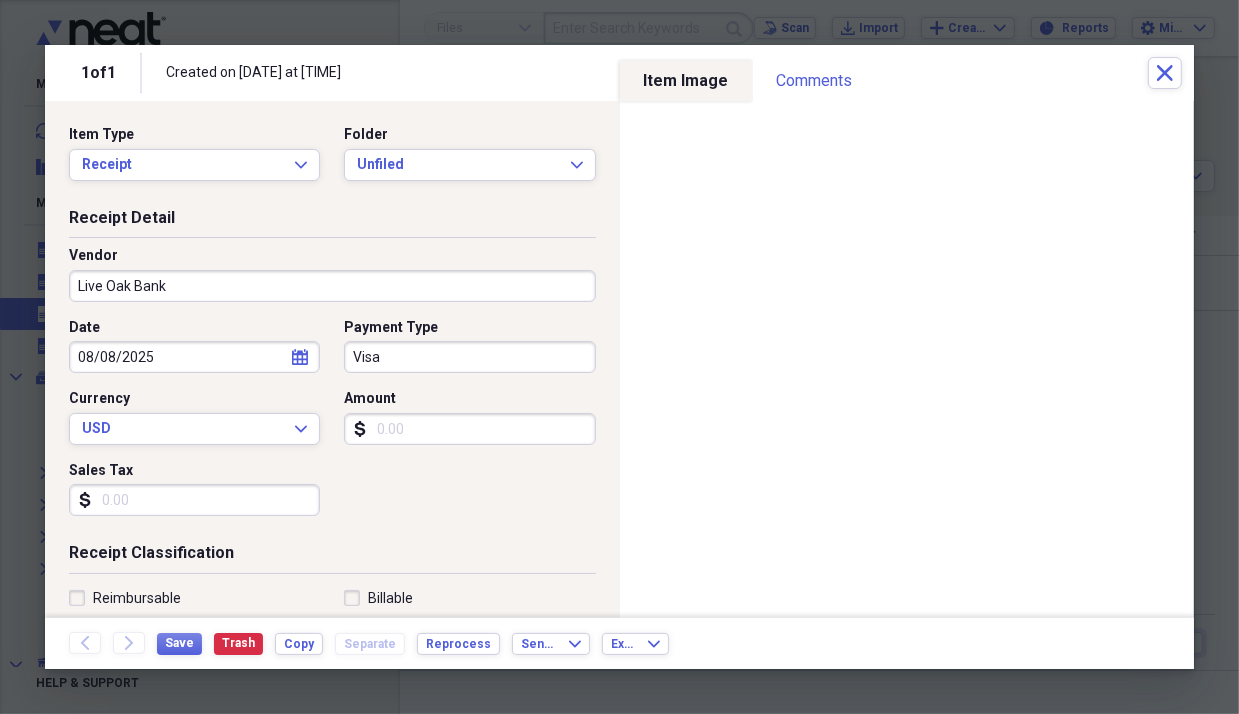 click on "Amount" at bounding box center [469, 429] 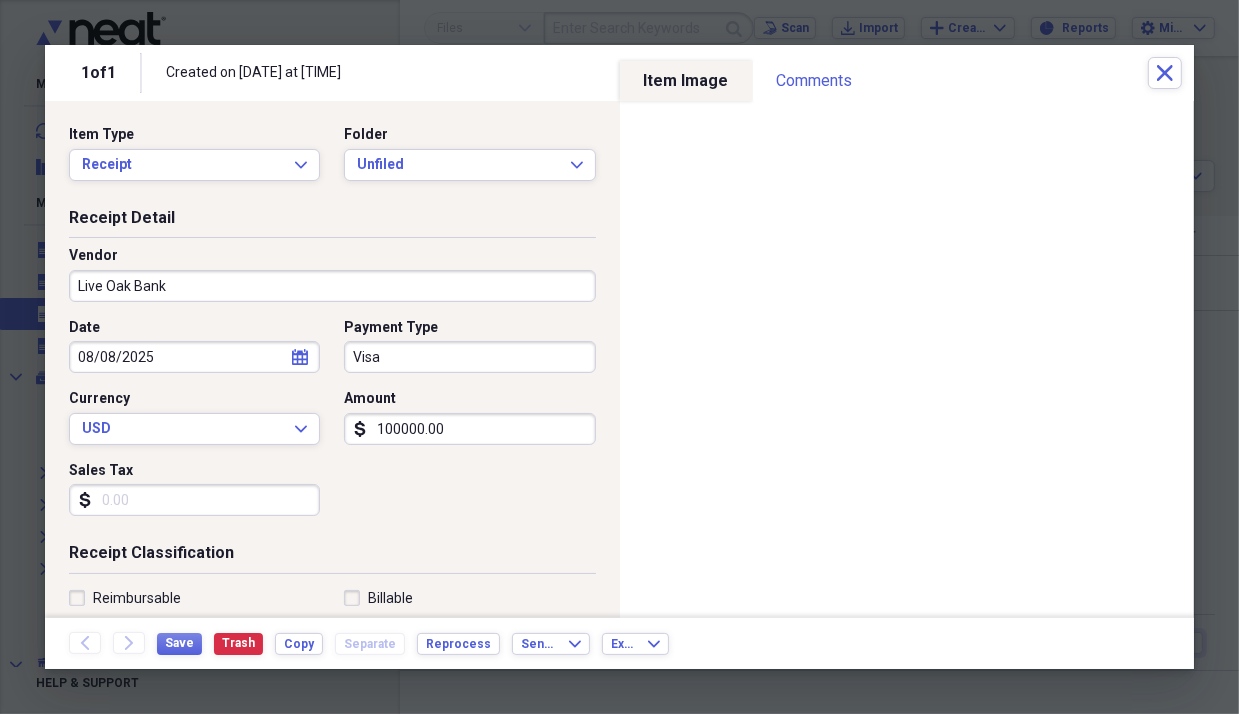 type on "100000.00" 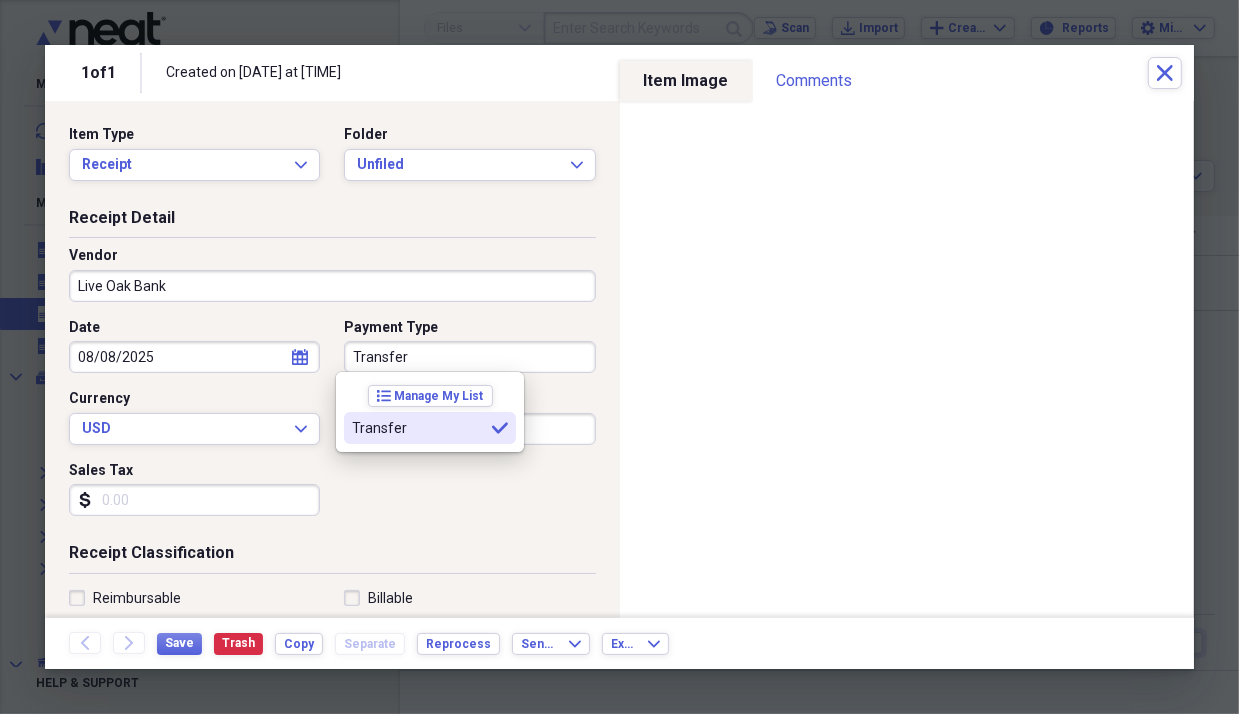 type on "Transfer" 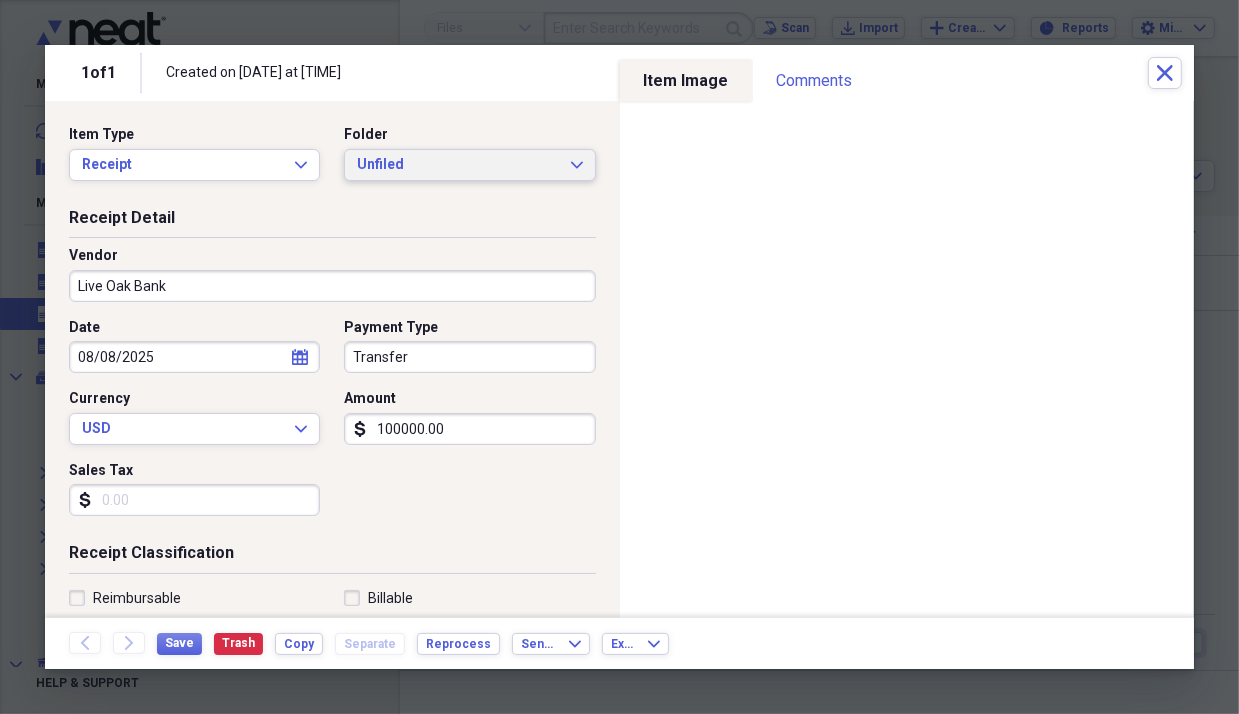 click on "Unfiled" at bounding box center [457, 165] 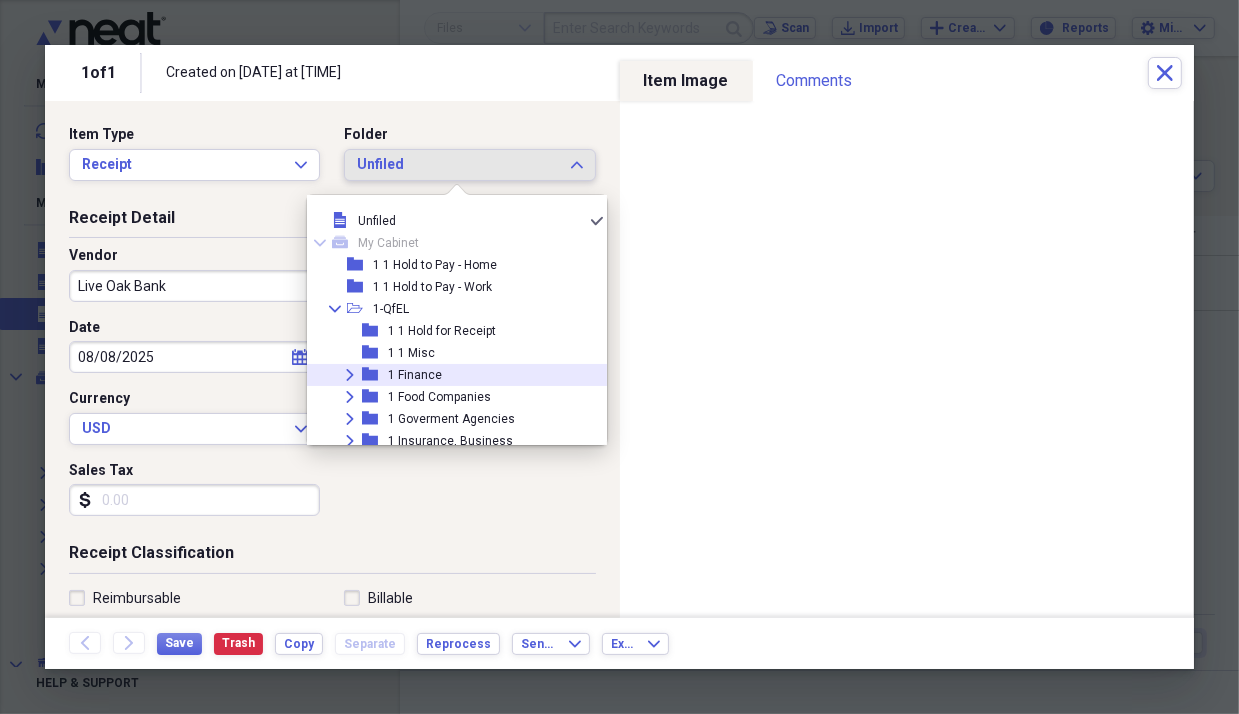 click on "Expand" 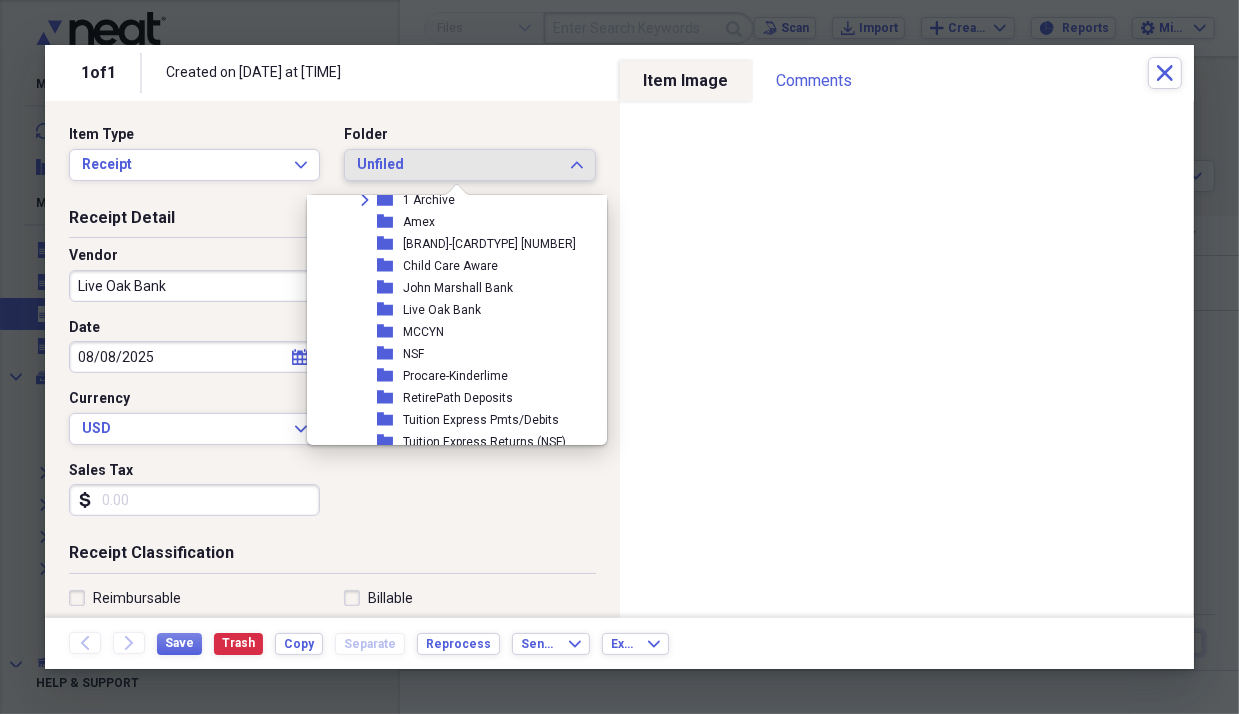 scroll, scrollTop: 232, scrollLeft: 0, axis: vertical 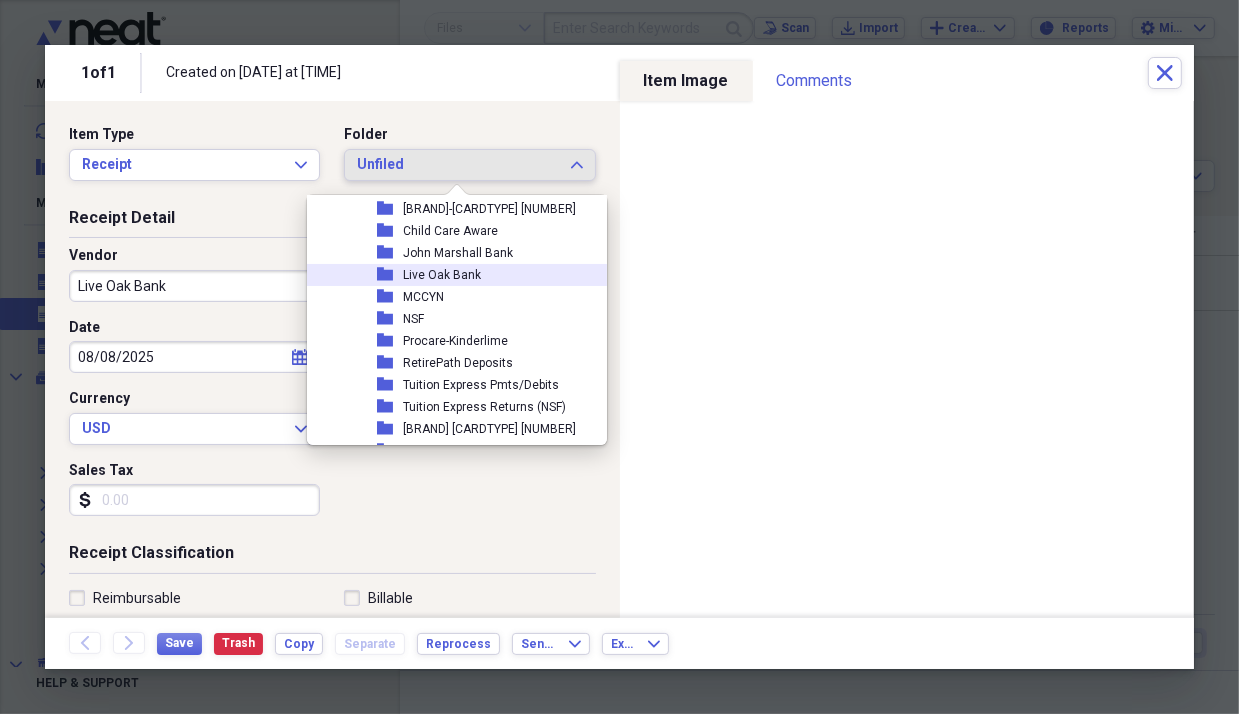 click on "Live Oak Bank" at bounding box center [442, 275] 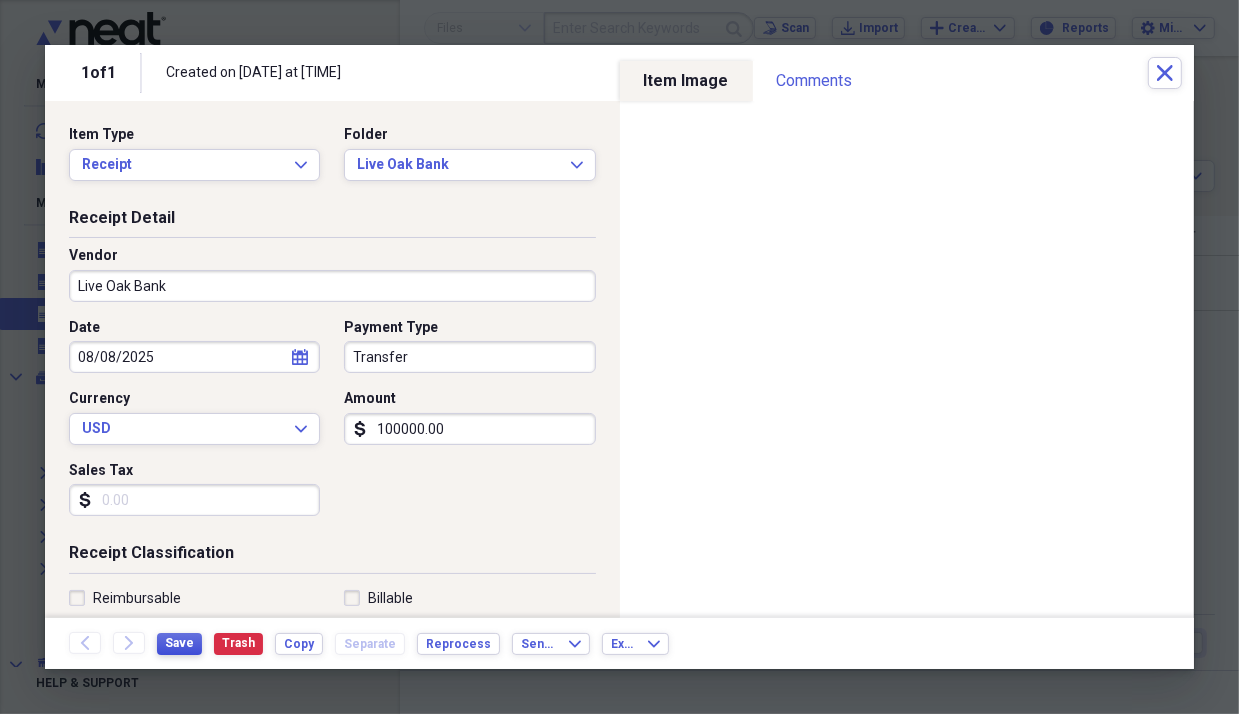 click on "Save" at bounding box center [179, 643] 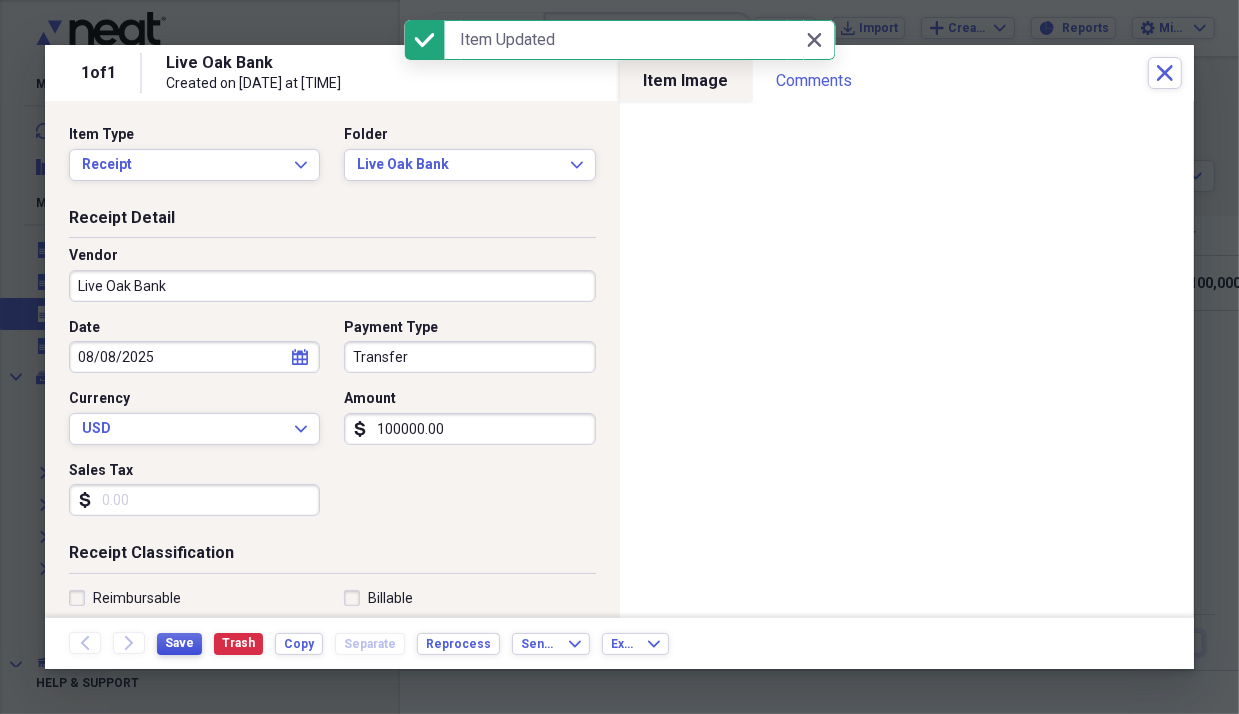 click on "Save" at bounding box center (179, 643) 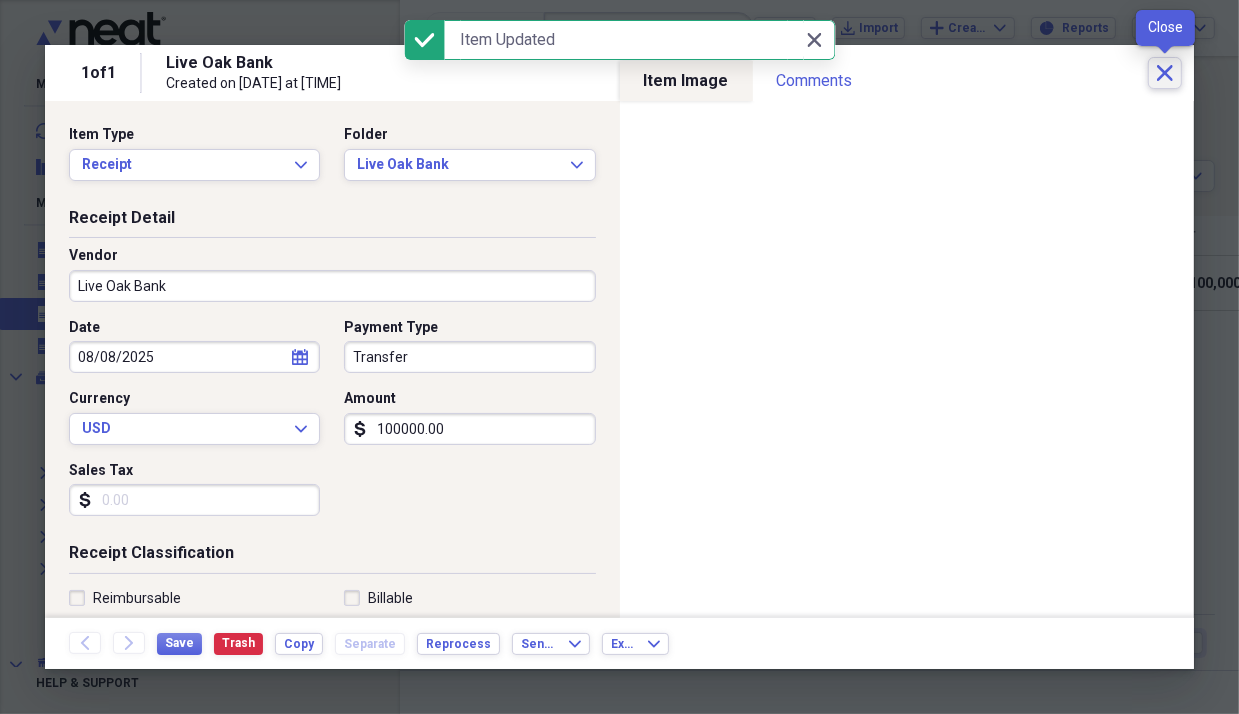 click 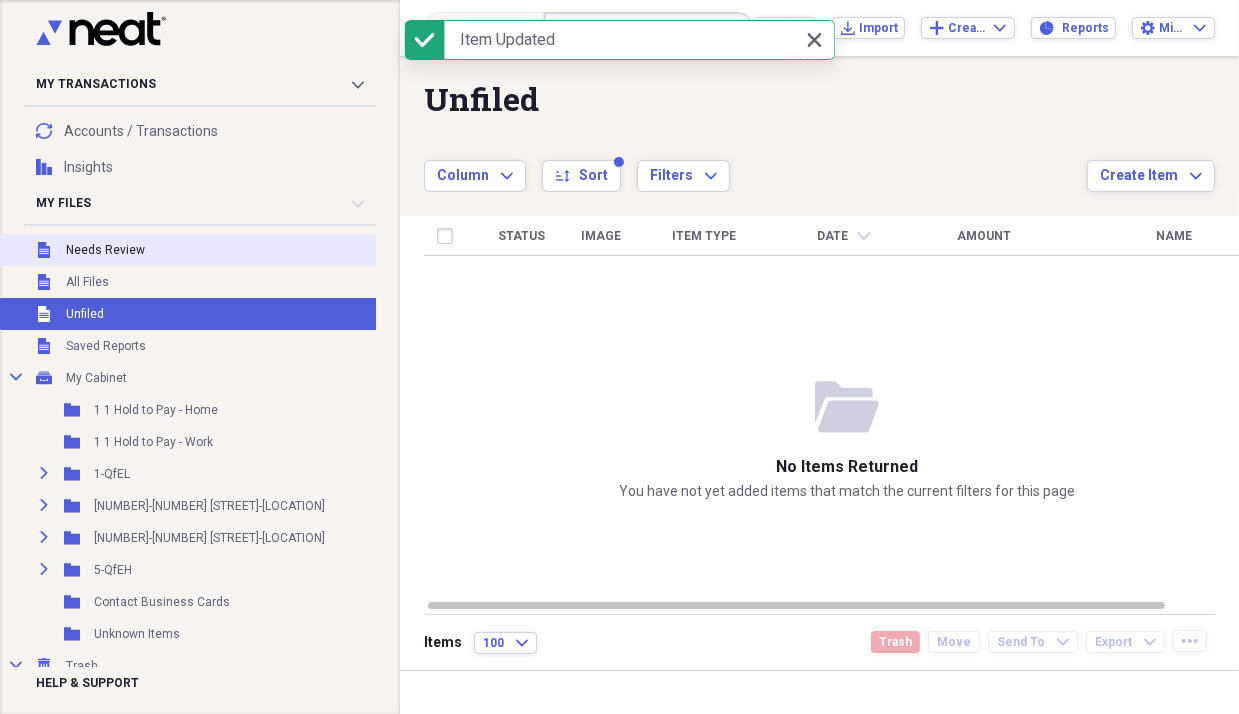 click on "Unfiled Needs Review" at bounding box center [193, 250] 